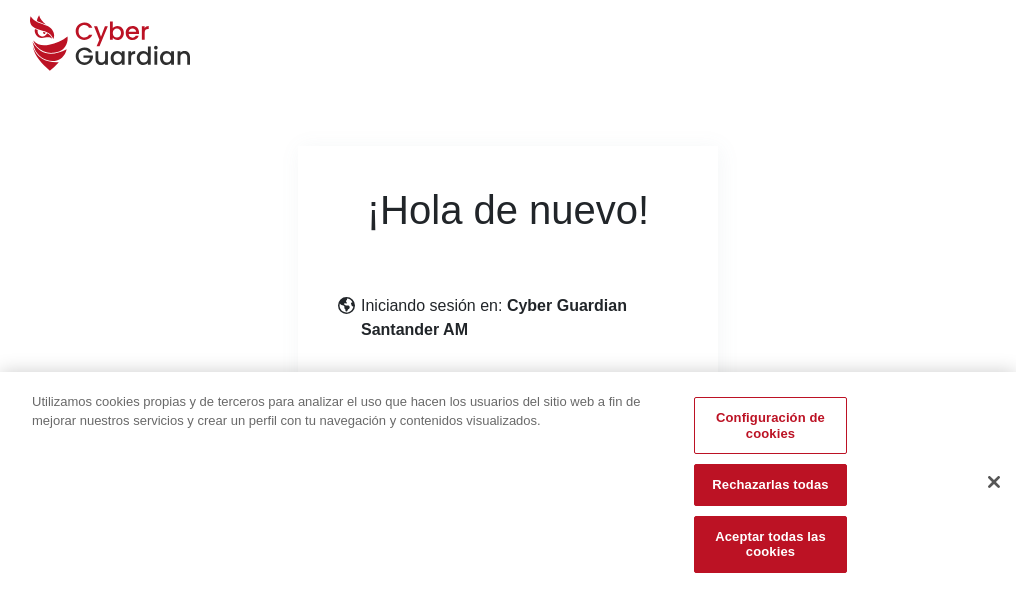 scroll, scrollTop: 245, scrollLeft: 0, axis: vertical 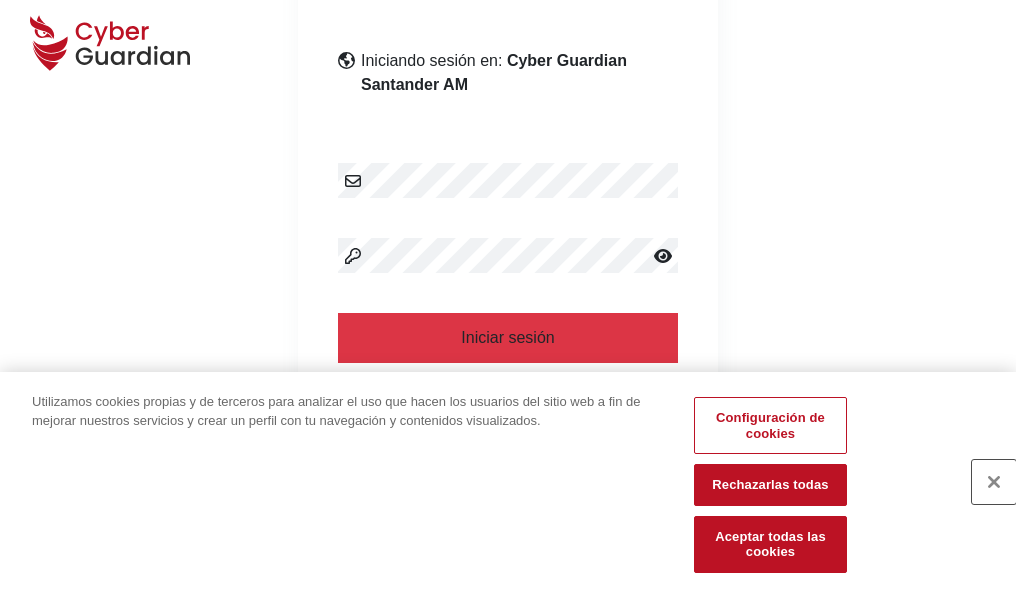click at bounding box center [994, 482] 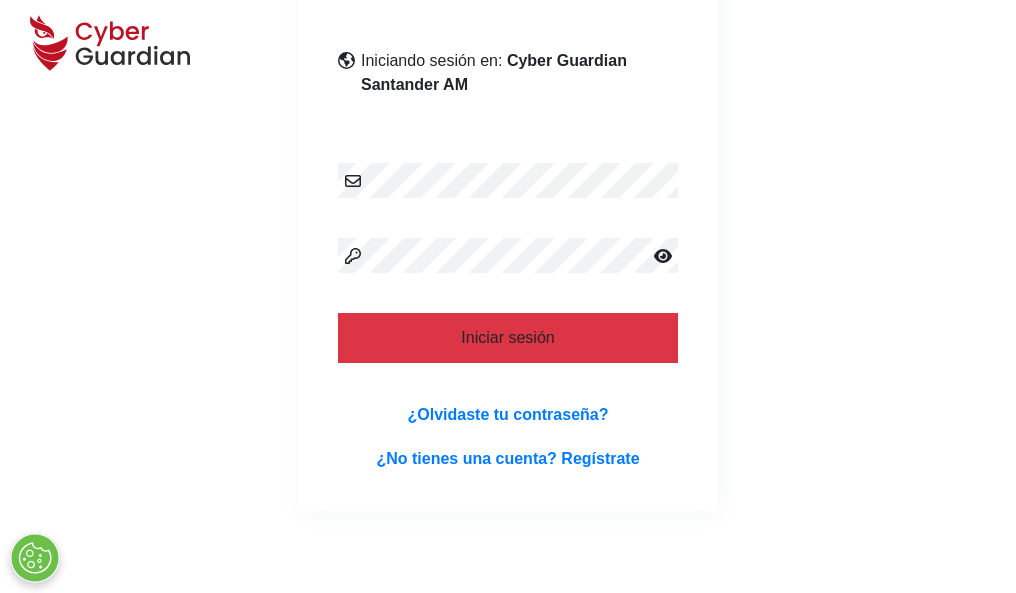 scroll, scrollTop: 389, scrollLeft: 0, axis: vertical 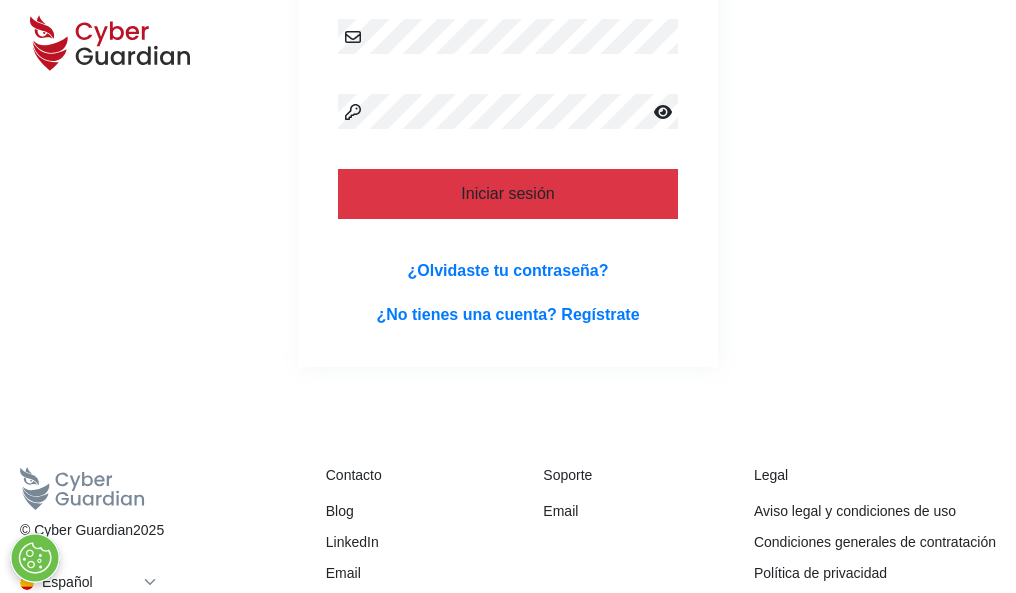 type 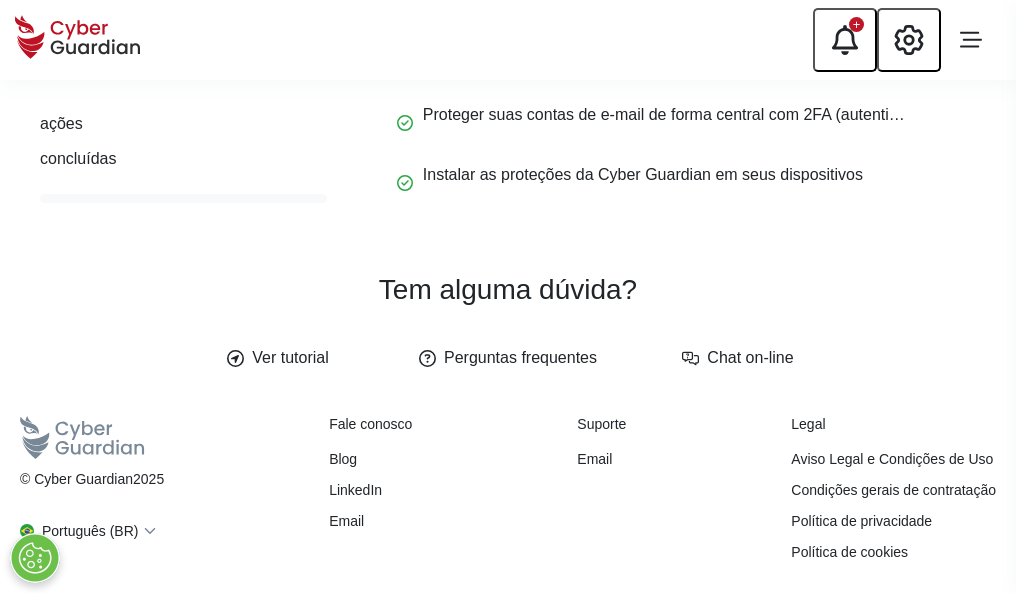 scroll, scrollTop: 0, scrollLeft: 0, axis: both 